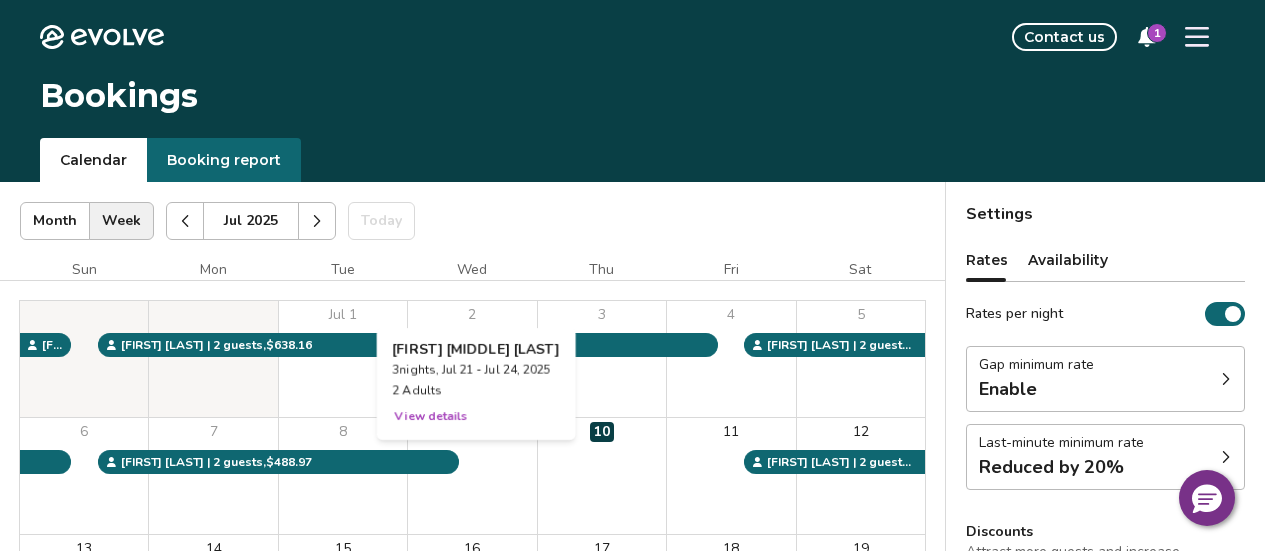 scroll, scrollTop: 407, scrollLeft: 0, axis: vertical 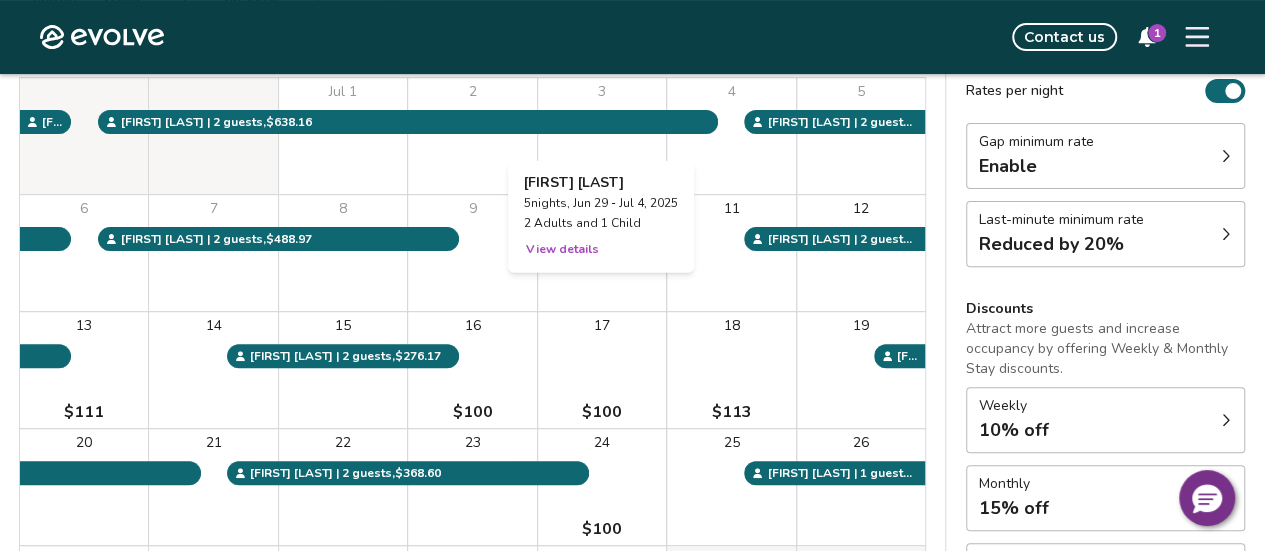 click on "3" at bounding box center [602, 136] 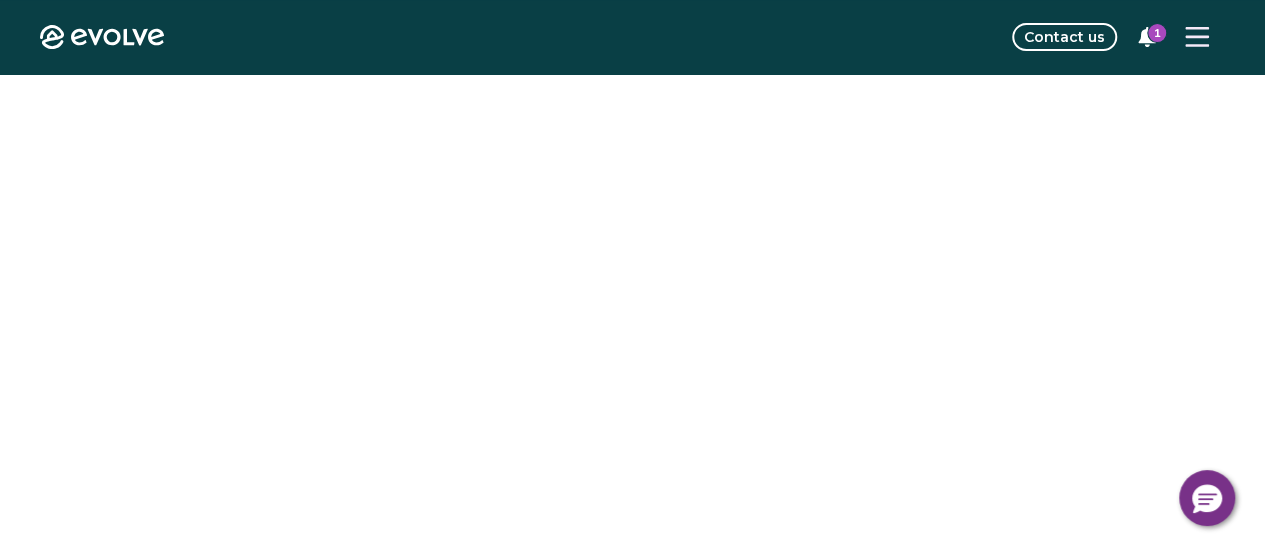 scroll, scrollTop: 0, scrollLeft: 0, axis: both 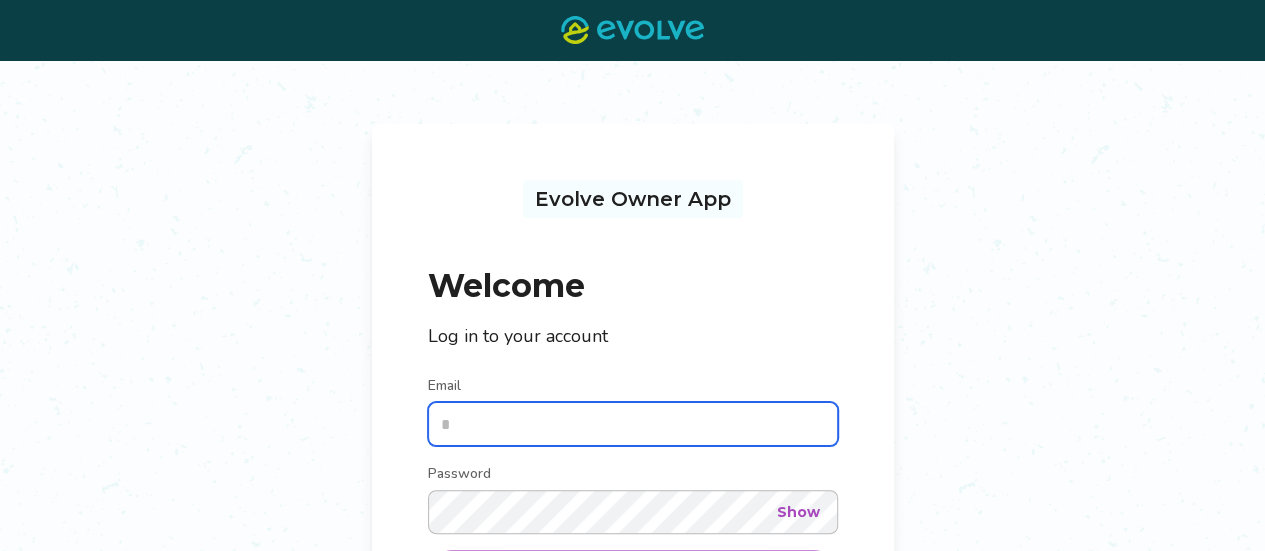 click on "Email" at bounding box center [633, 424] 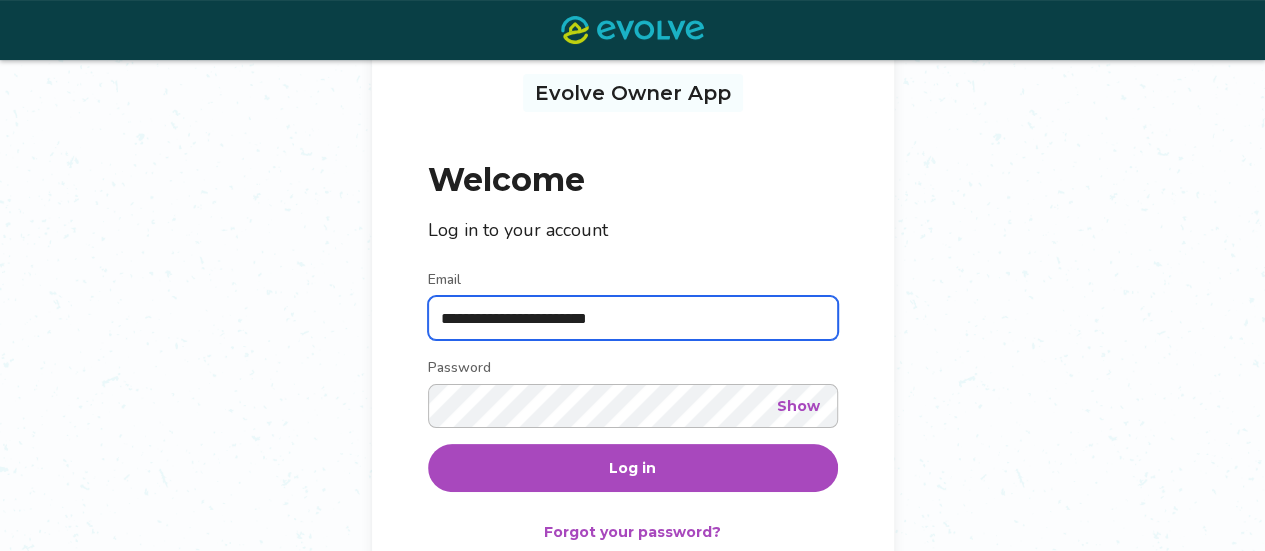 scroll, scrollTop: 108, scrollLeft: 0, axis: vertical 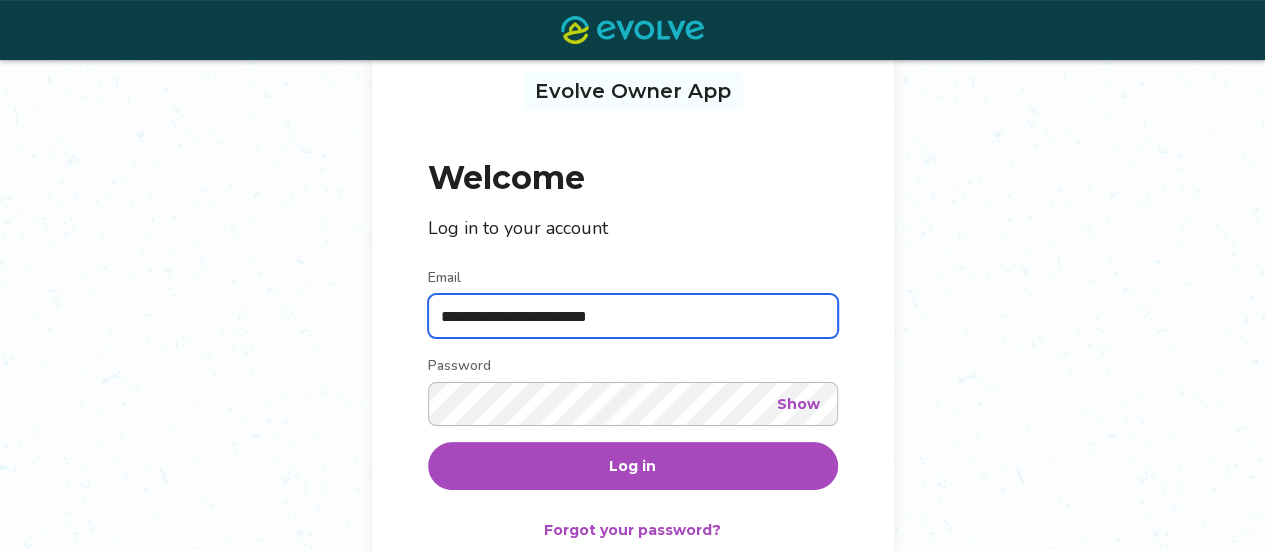 type on "**********" 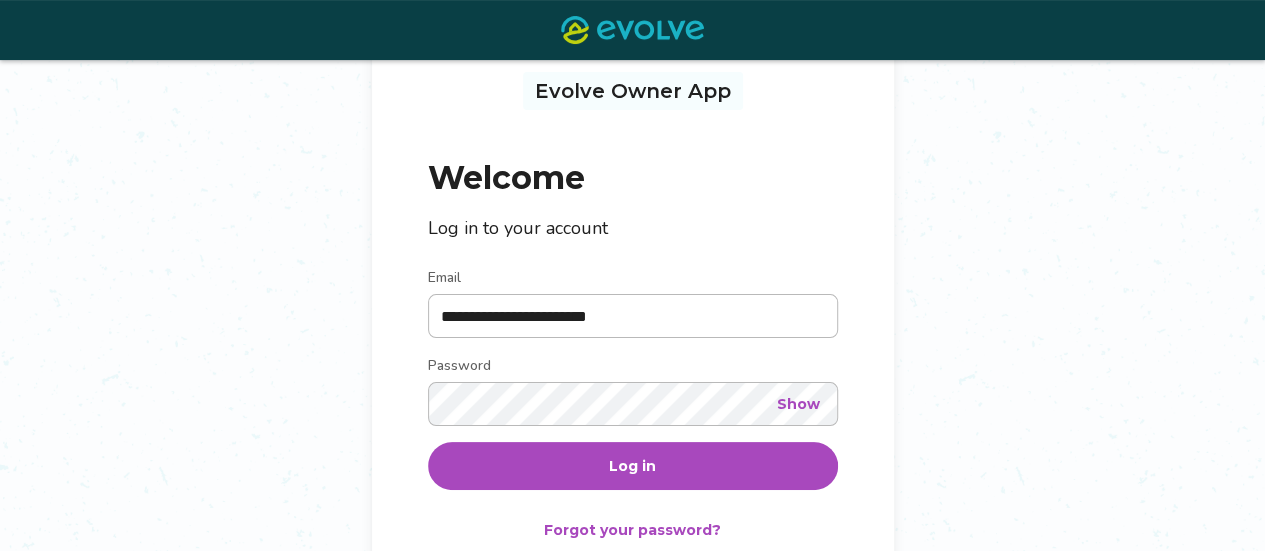 click on "Show" at bounding box center [798, 404] 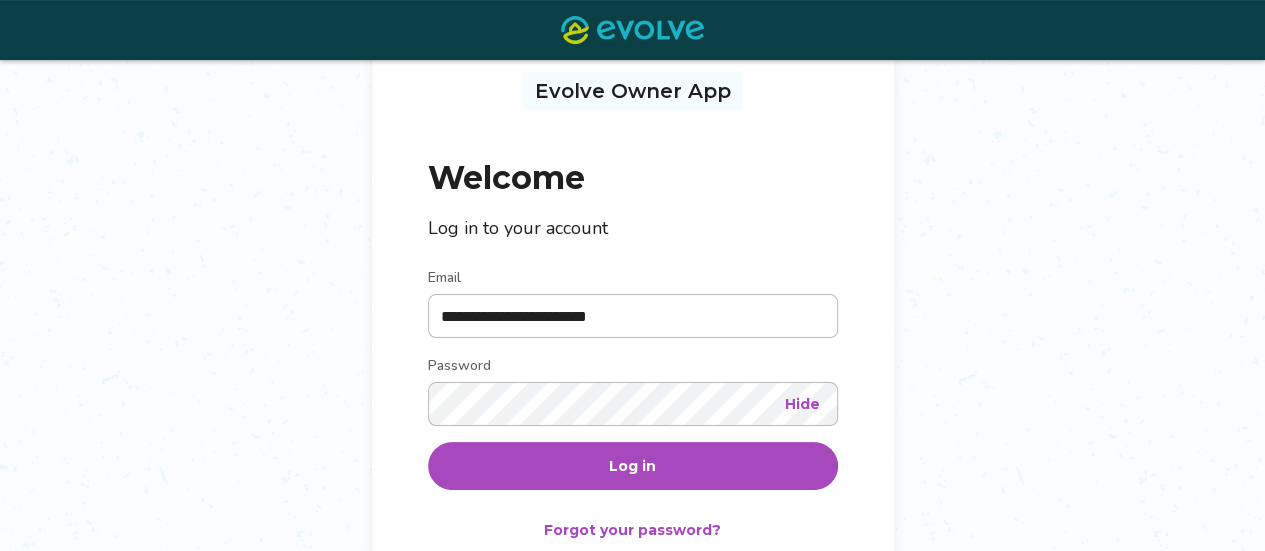 click on "Log in" at bounding box center (633, 466) 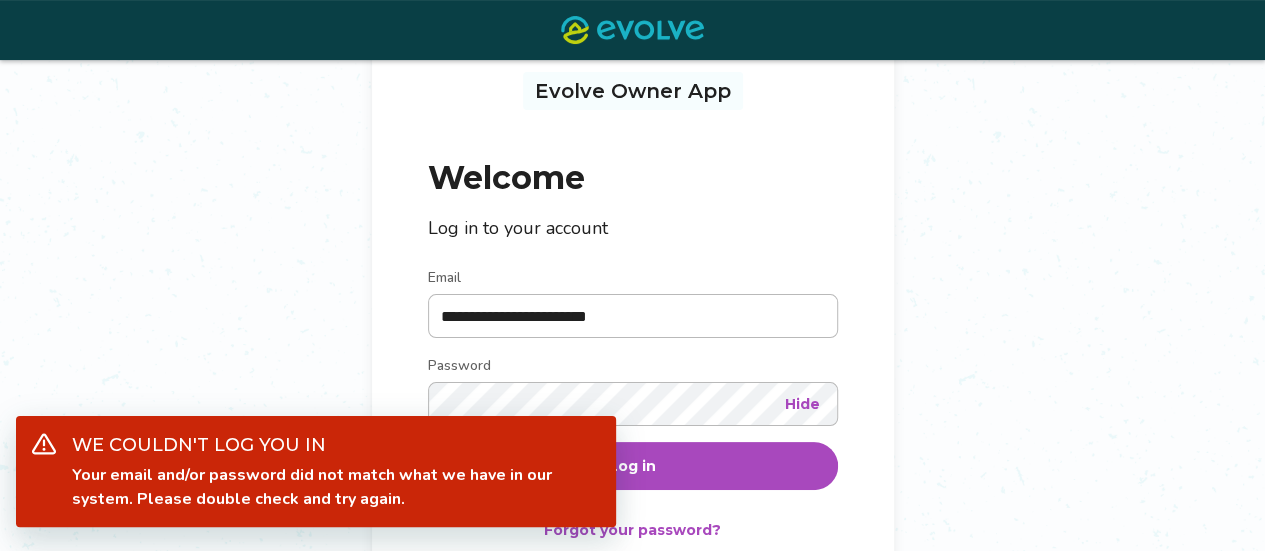 click on "We couldn't log you in Your email and/or password did not match what we have in our system. Please double check and try again." at bounding box center (316, 475) 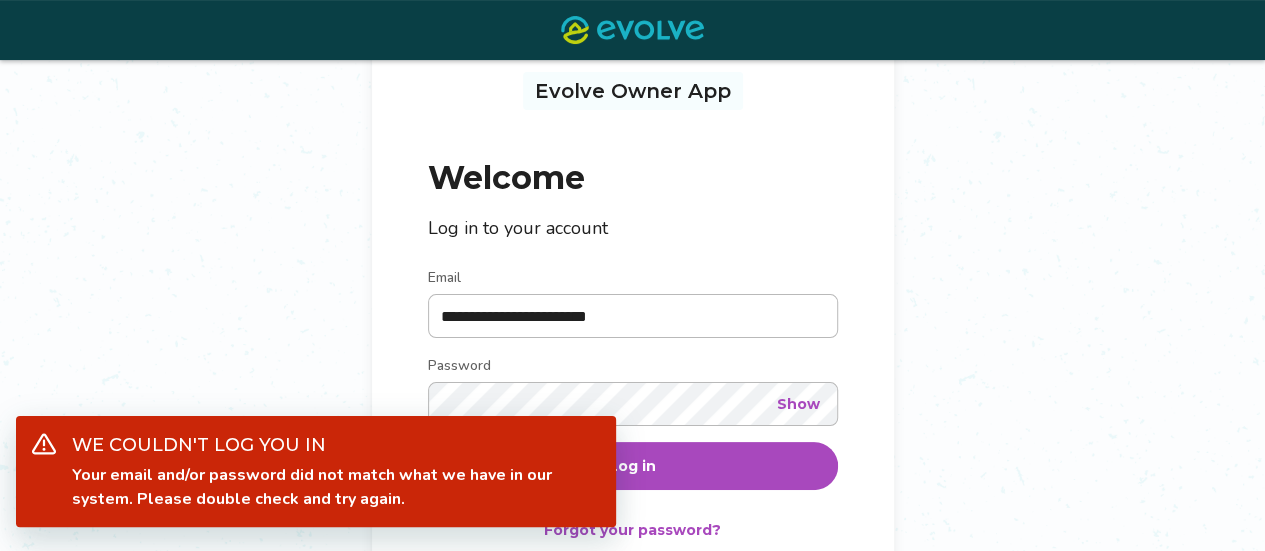 click on "Show" at bounding box center (798, 404) 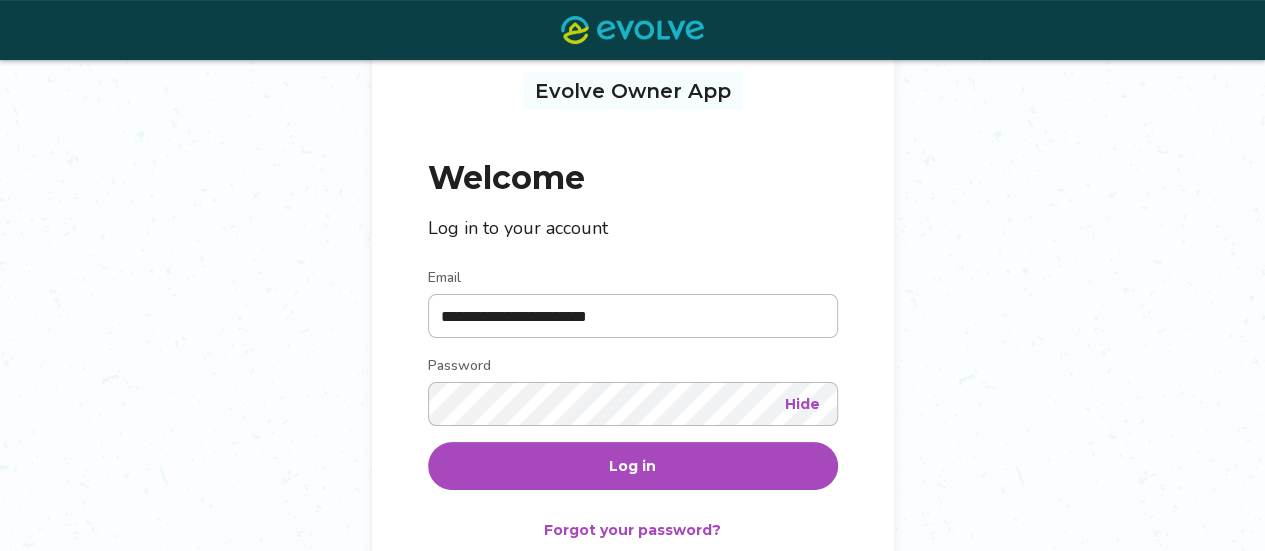 click on "Log in" at bounding box center [632, 466] 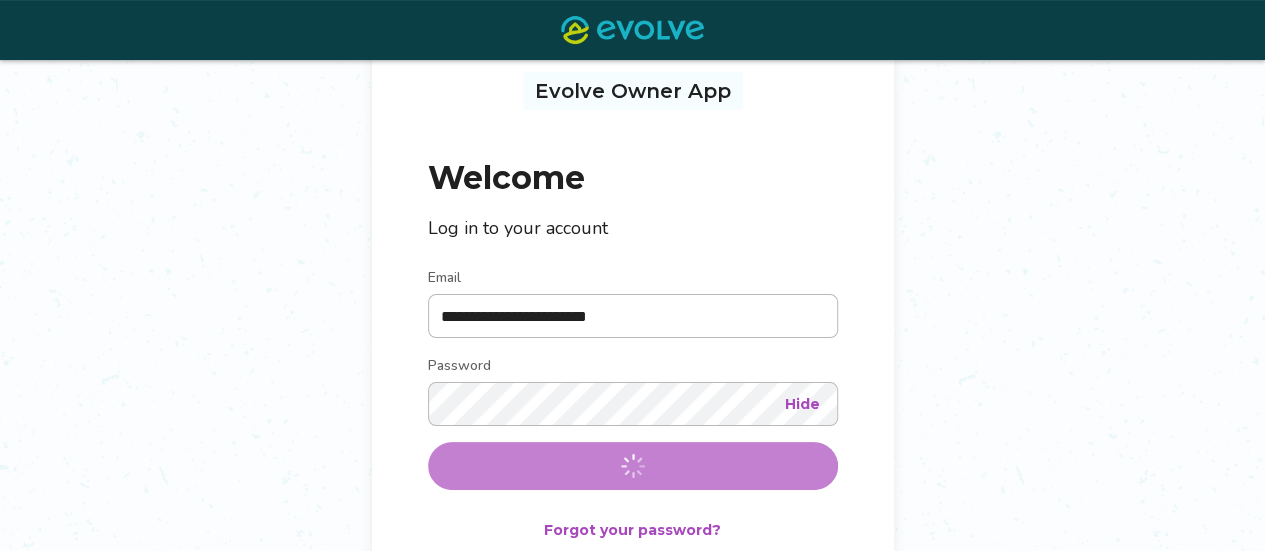 scroll, scrollTop: 0, scrollLeft: 0, axis: both 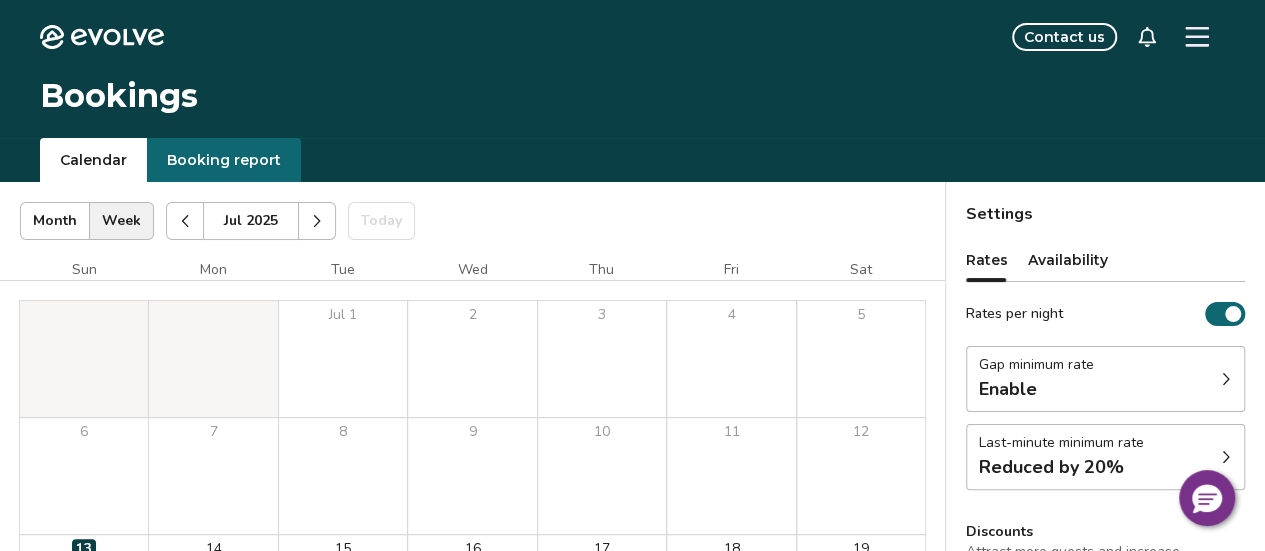 click 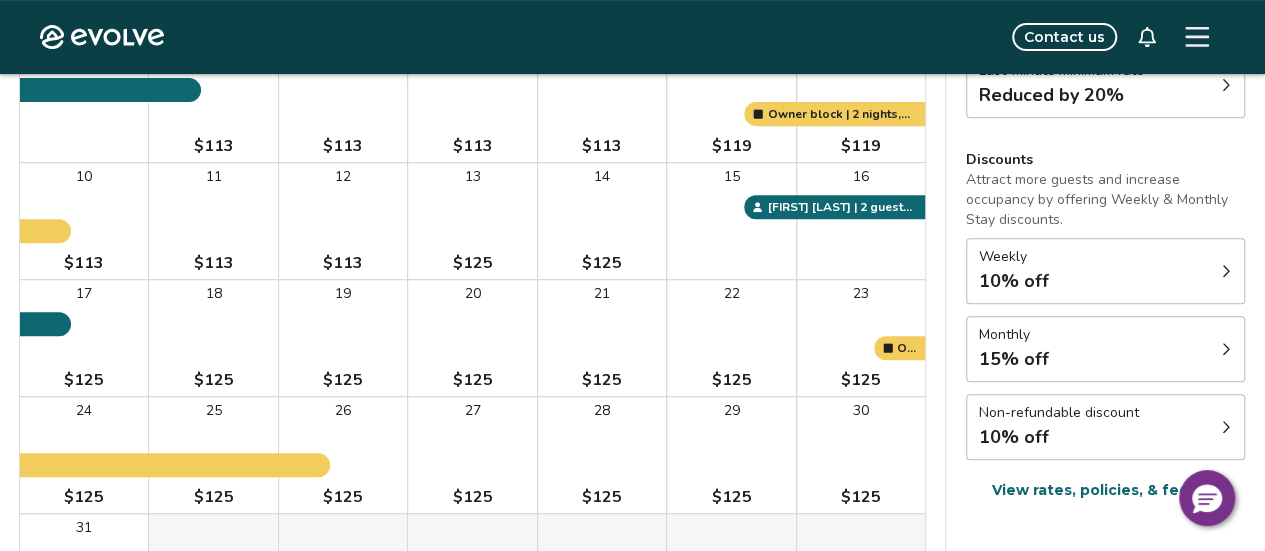 scroll, scrollTop: 406, scrollLeft: 0, axis: vertical 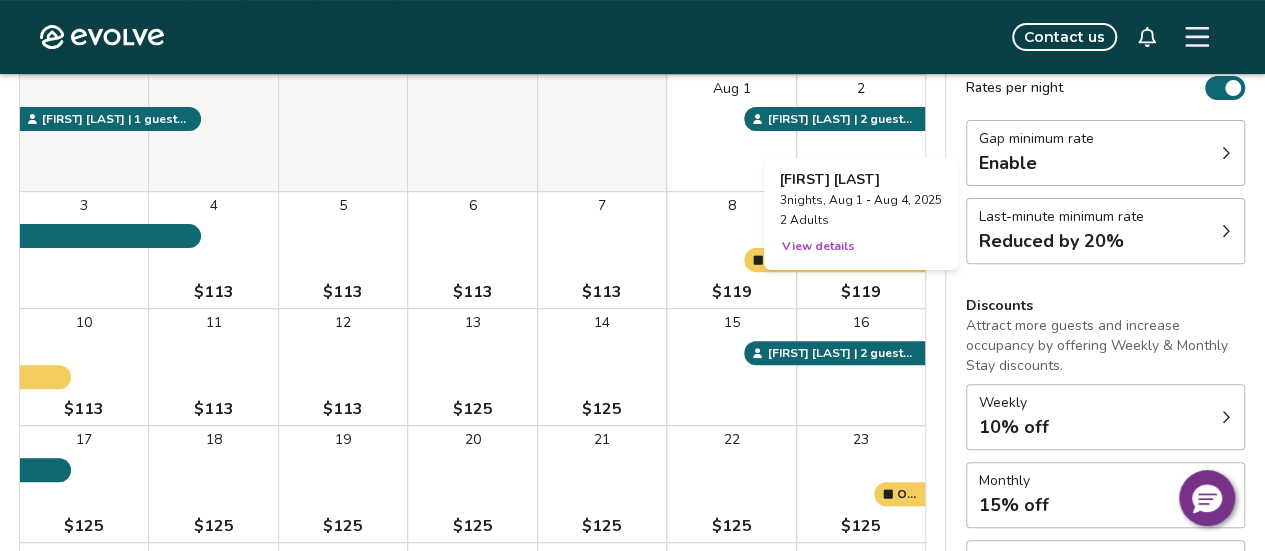 click on "View details" at bounding box center (818, 246) 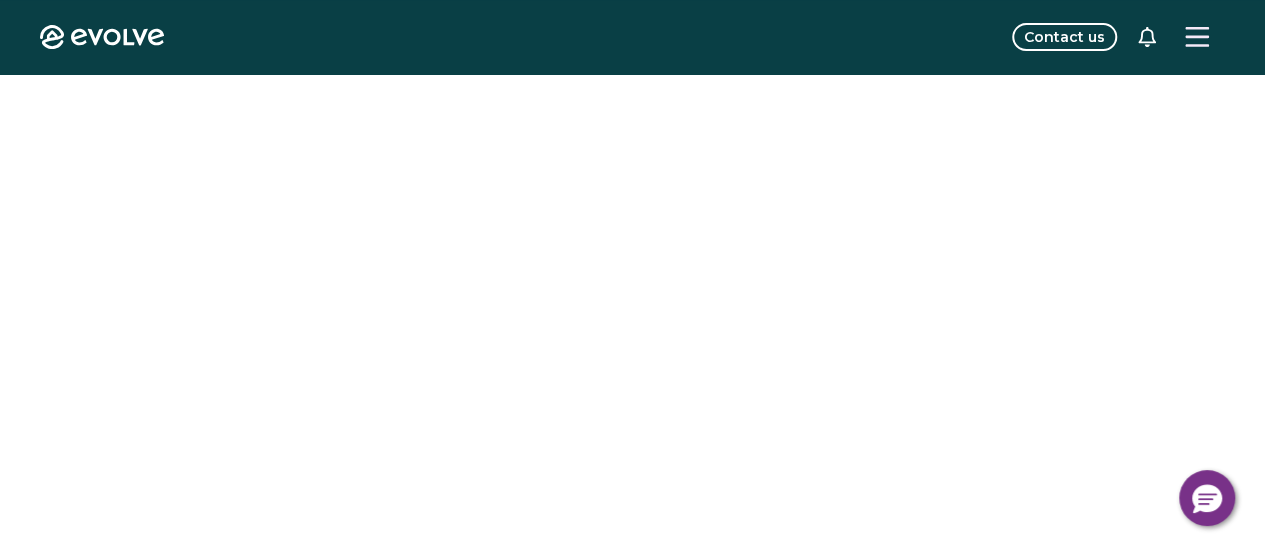 scroll, scrollTop: 0, scrollLeft: 0, axis: both 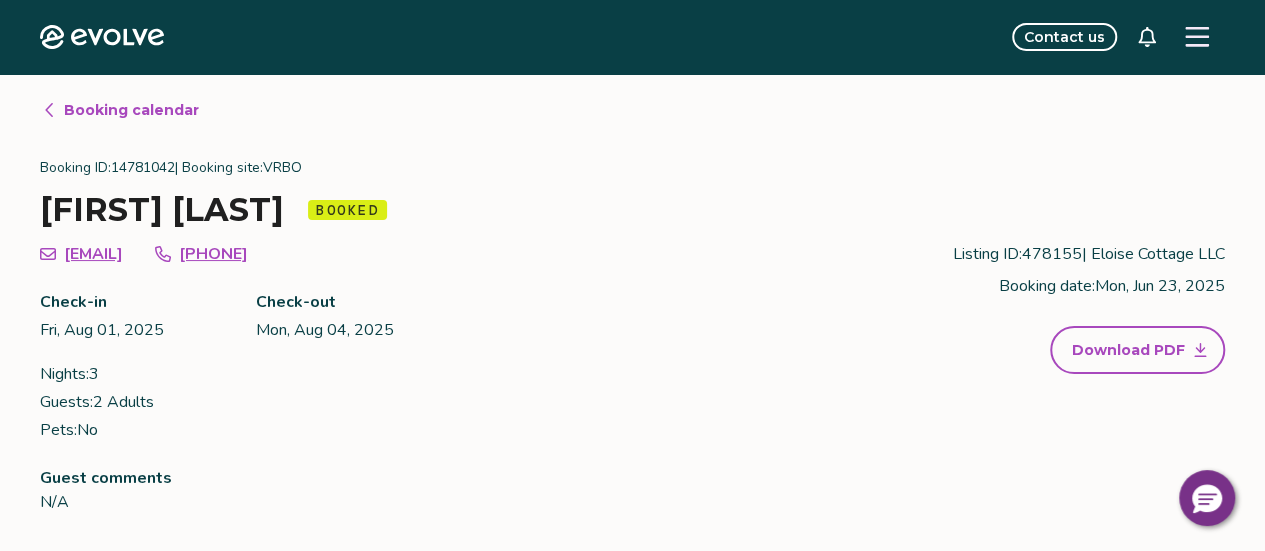 click 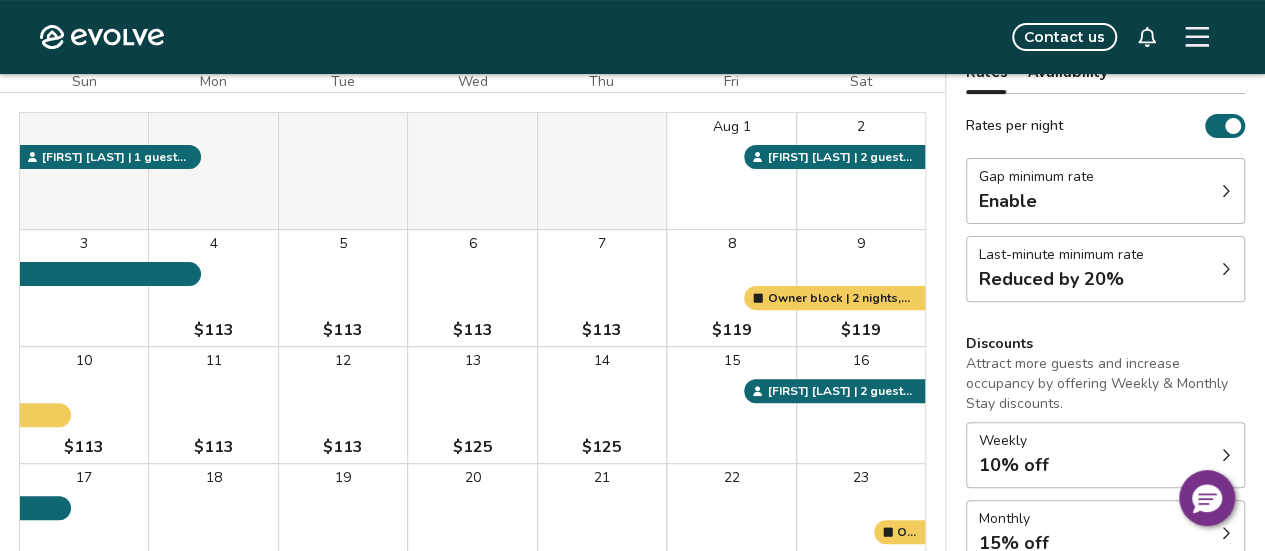 scroll, scrollTop: 189, scrollLeft: 0, axis: vertical 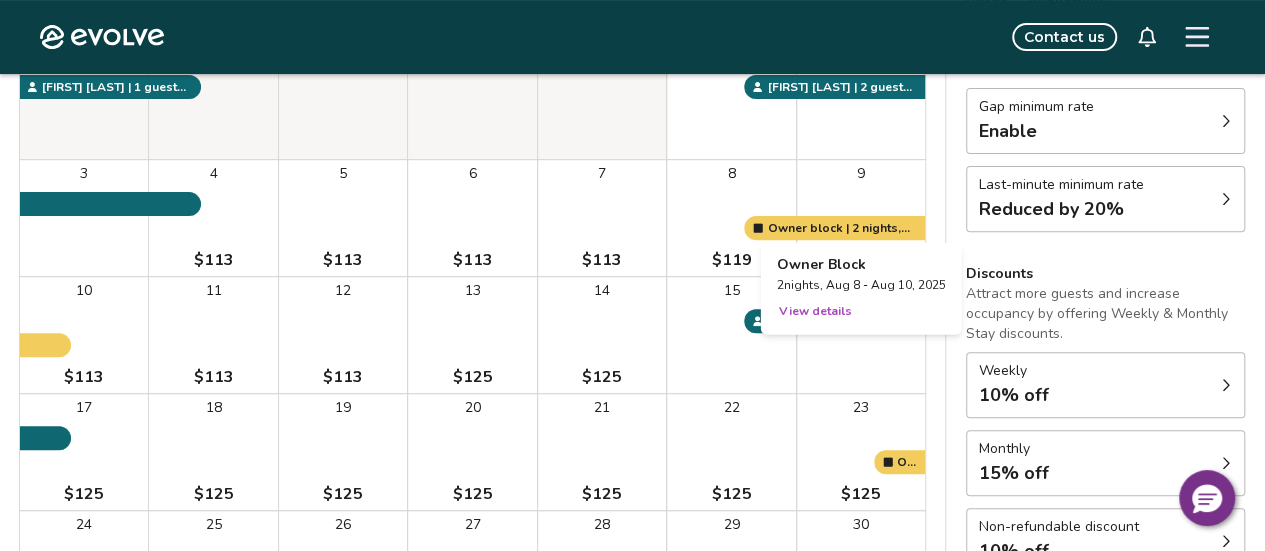 click at bounding box center (861, 218) 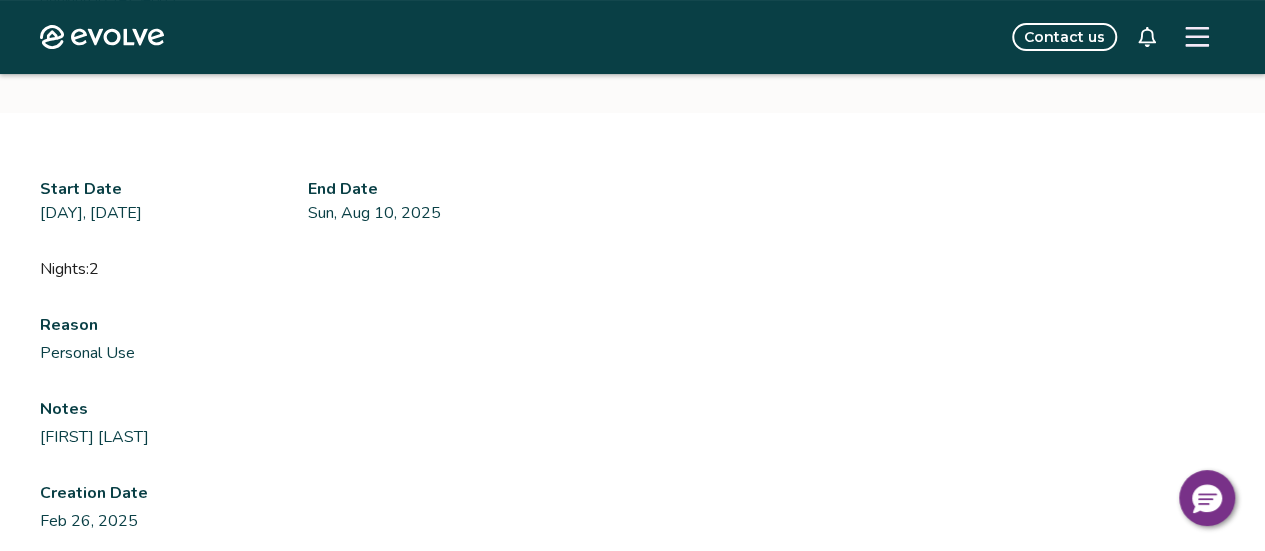 scroll, scrollTop: 173, scrollLeft: 0, axis: vertical 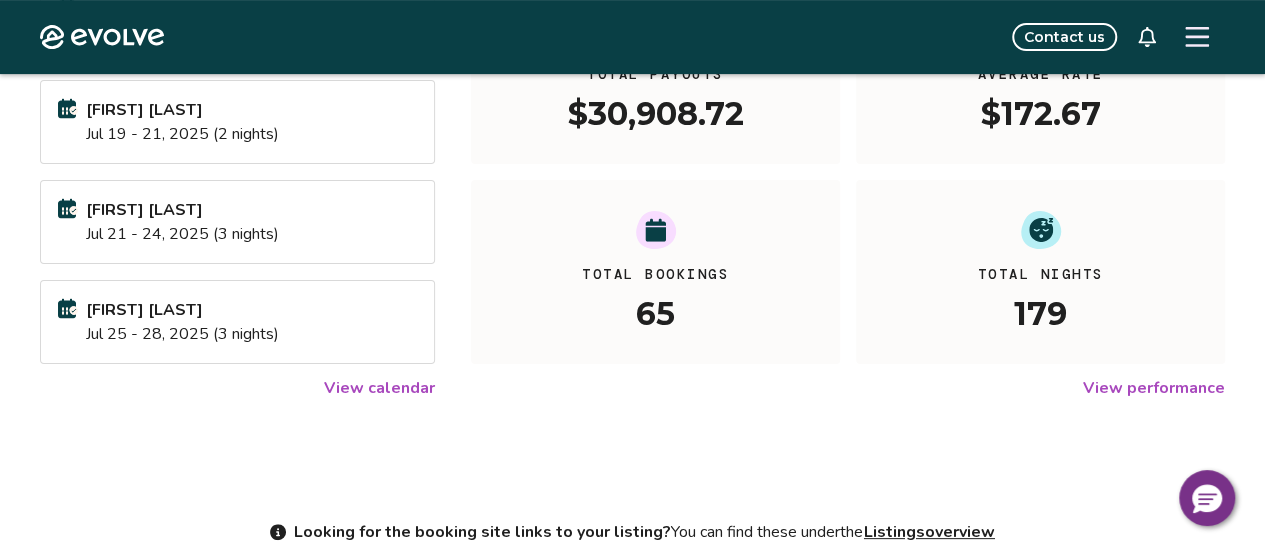click on "View calendar" at bounding box center [379, 388] 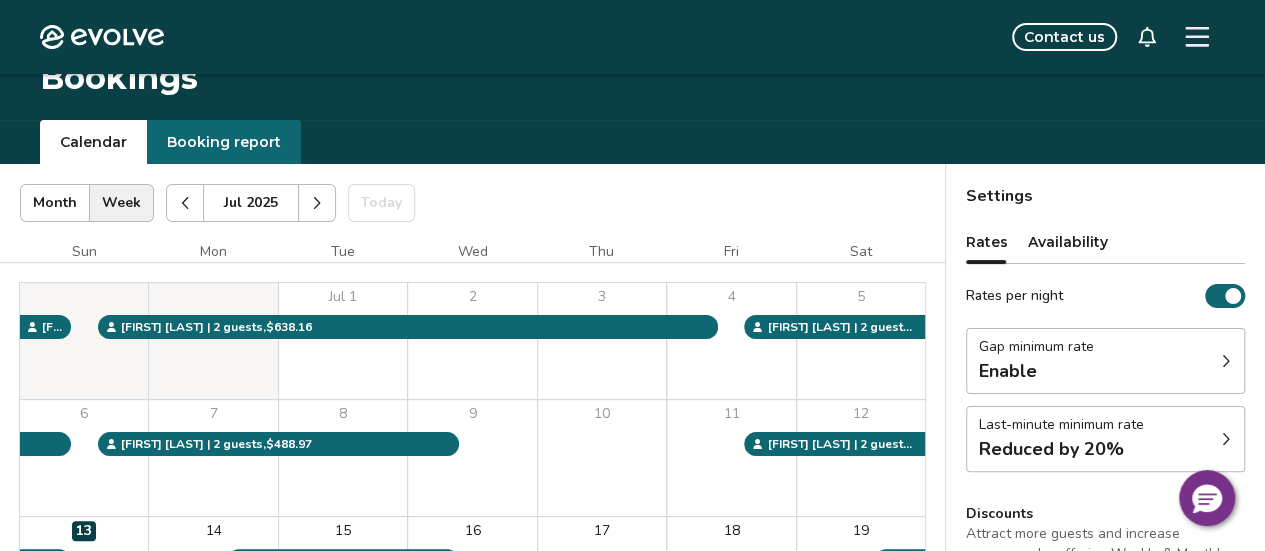 scroll, scrollTop: 311, scrollLeft: 0, axis: vertical 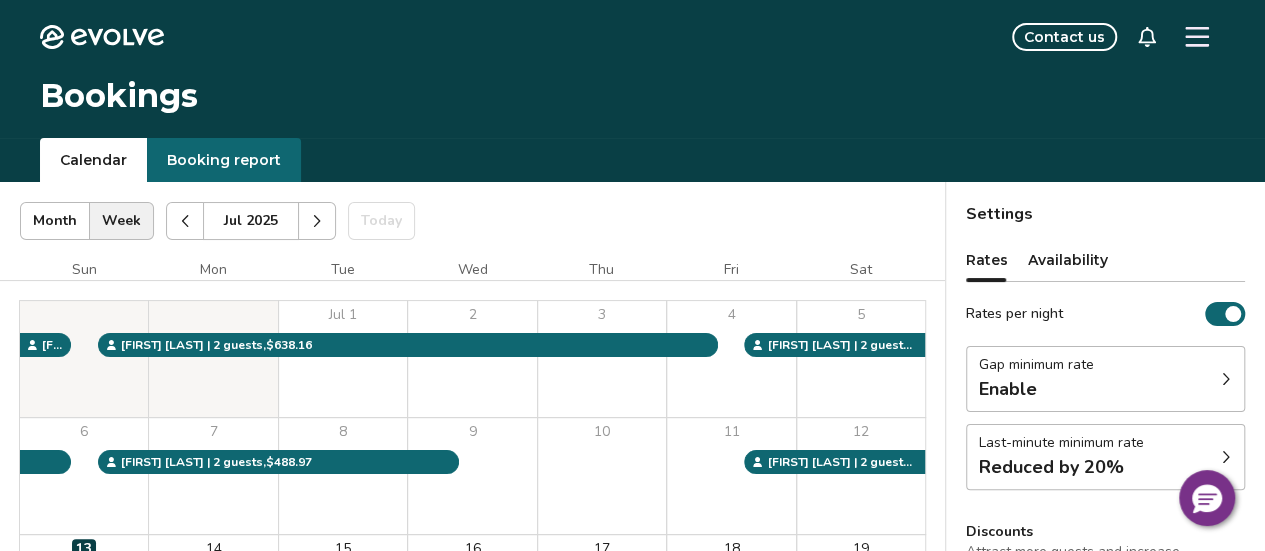 click 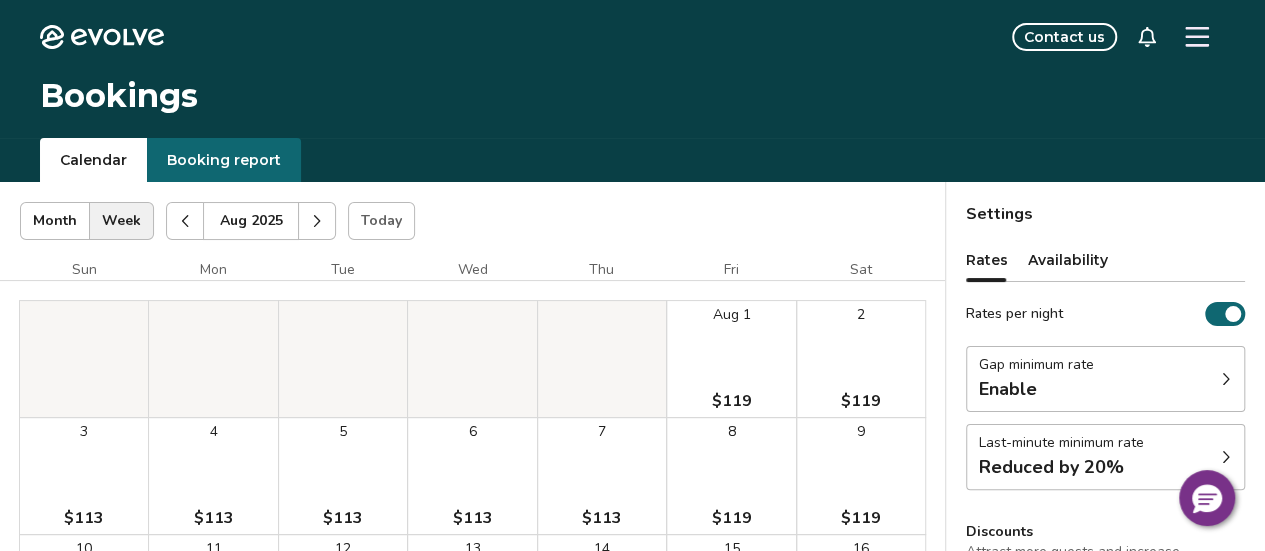 click 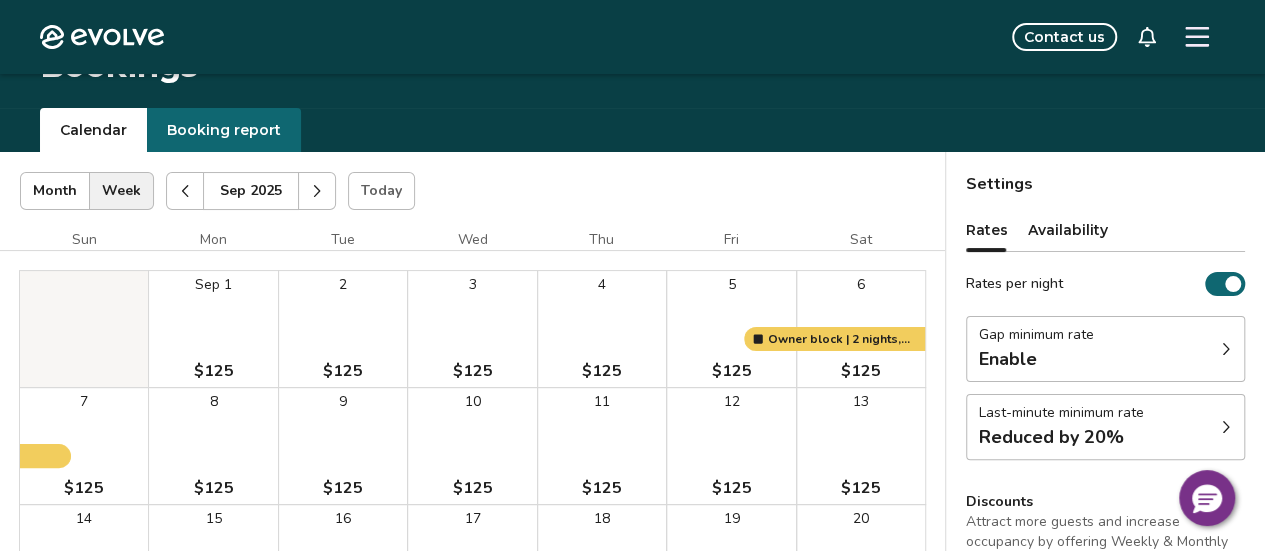 scroll, scrollTop: 38, scrollLeft: 0, axis: vertical 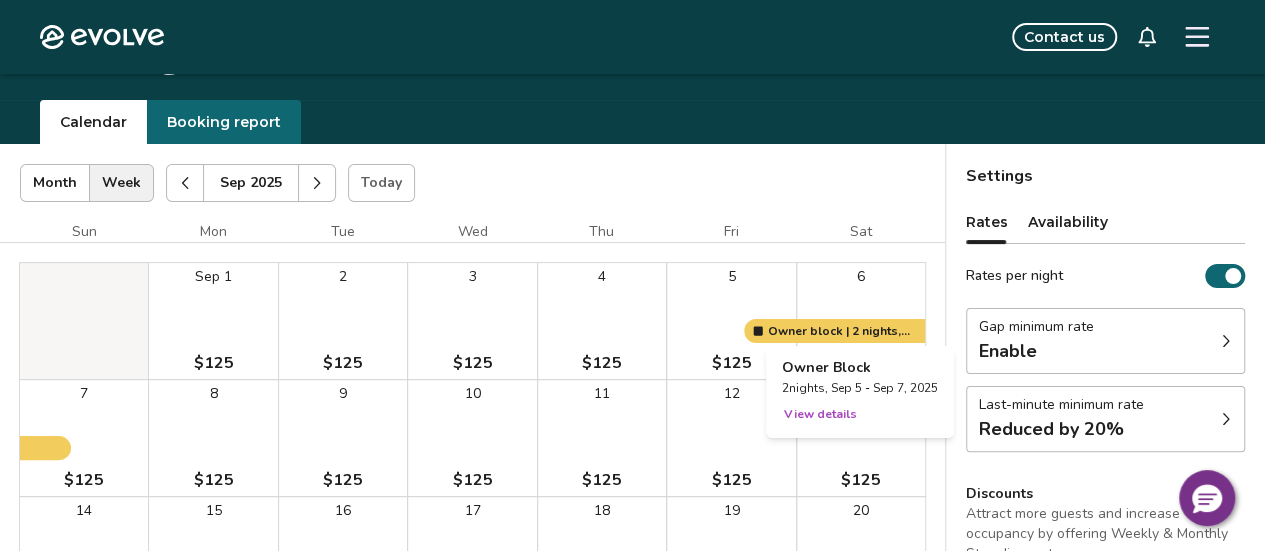 click at bounding box center (861, 321) 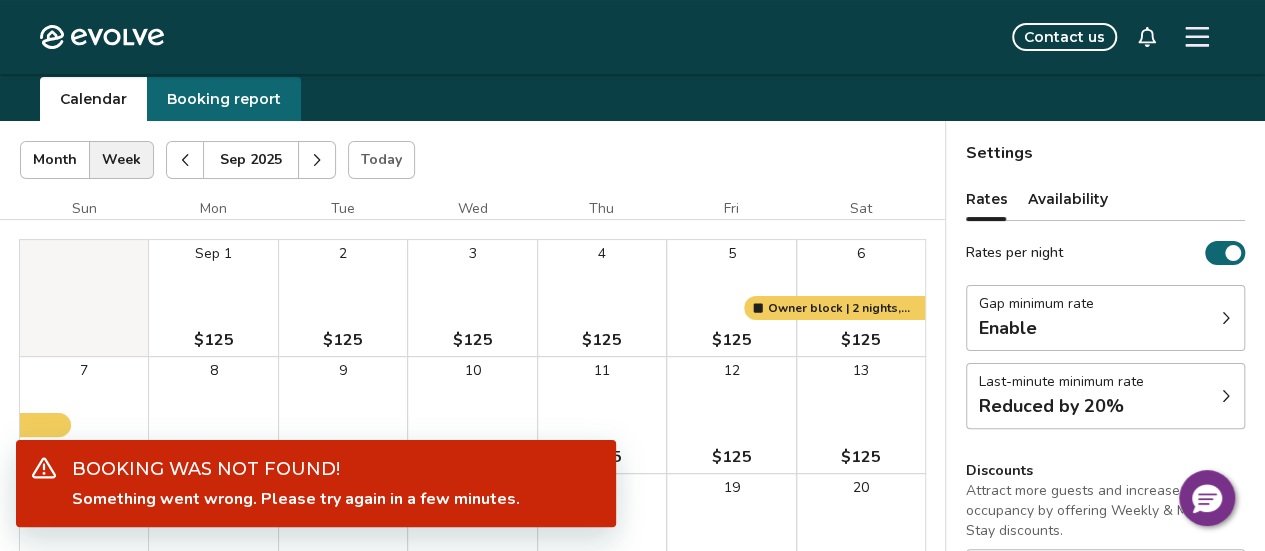 scroll, scrollTop: 58, scrollLeft: 0, axis: vertical 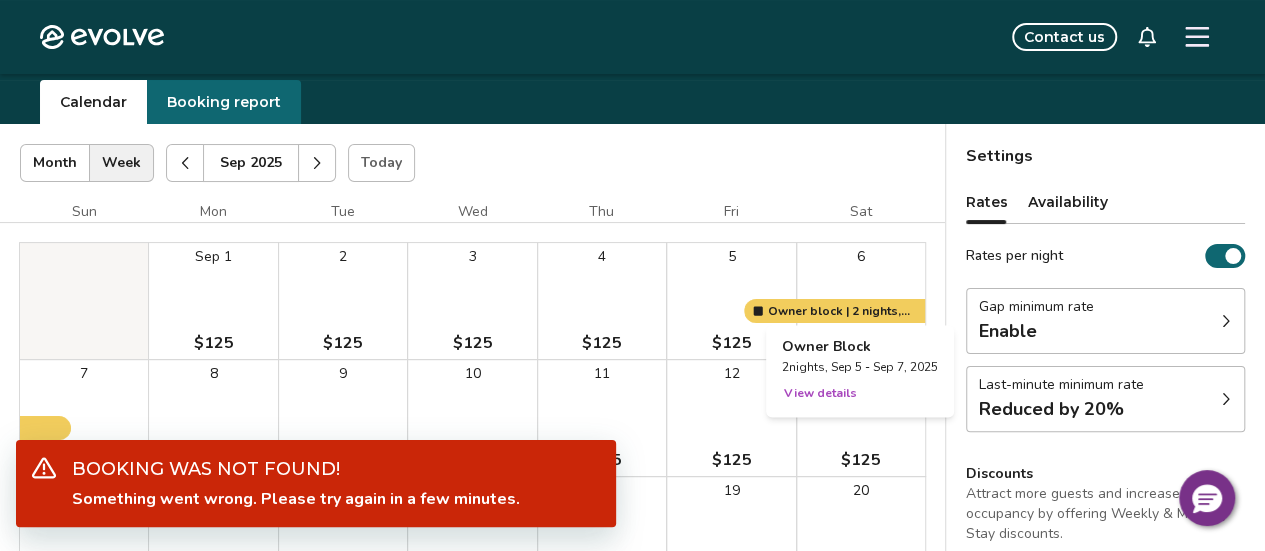 click at bounding box center (861, 301) 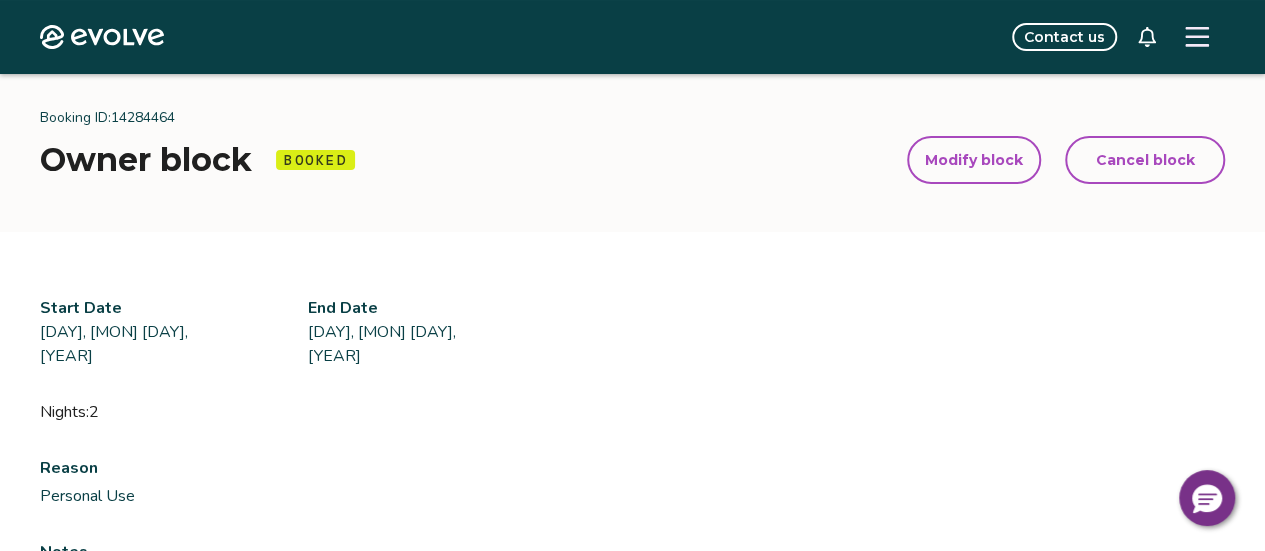 drag, startPoint x: 1262, startPoint y: 87, endPoint x: 1266, endPoint y: 174, distance: 87.0919 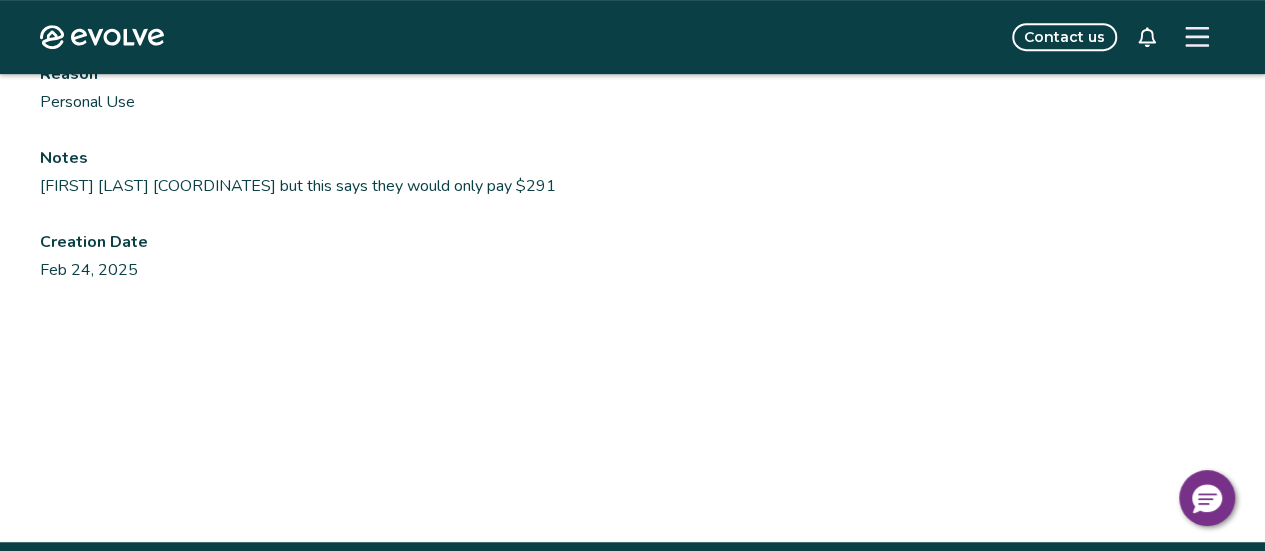 scroll, scrollTop: 487, scrollLeft: 0, axis: vertical 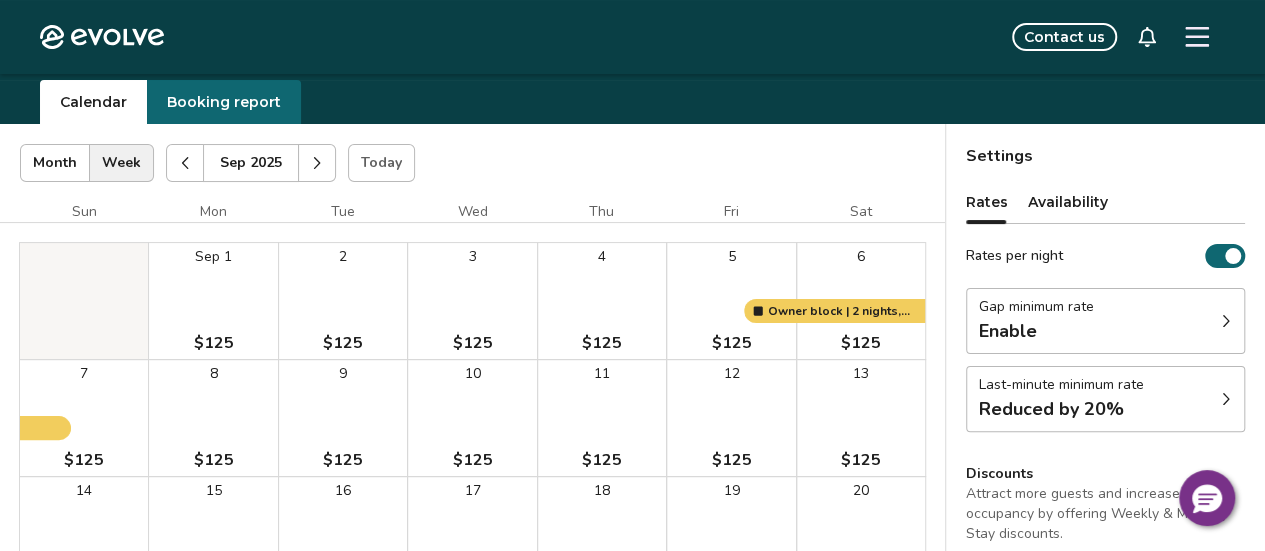 click on "Last-minute minimum rate Reduced by 20%" at bounding box center (1105, 399) 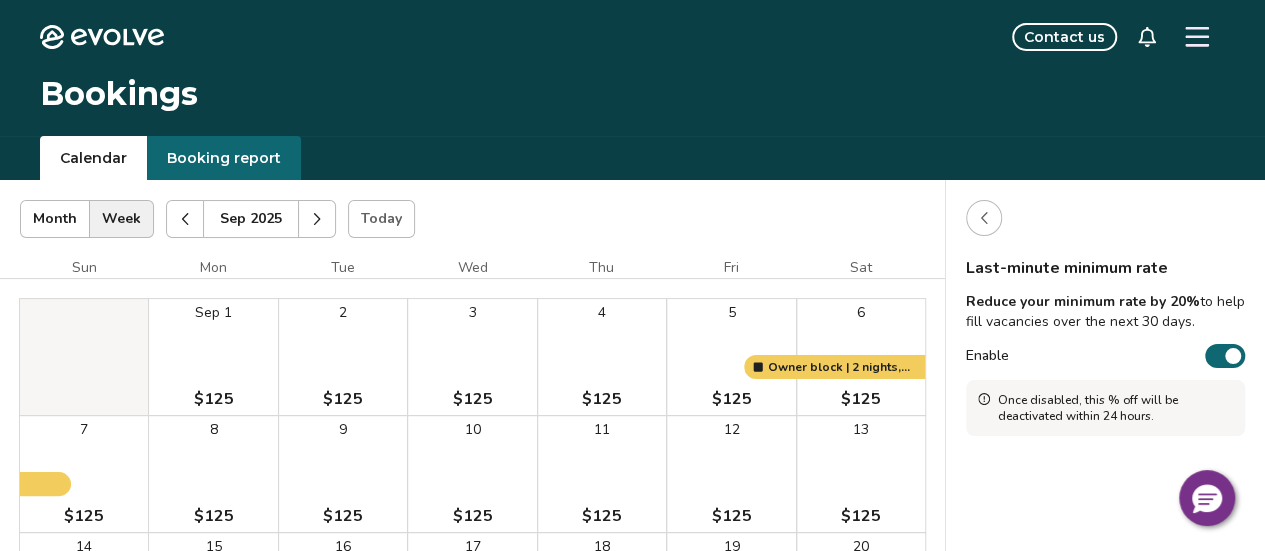 scroll, scrollTop: 0, scrollLeft: 0, axis: both 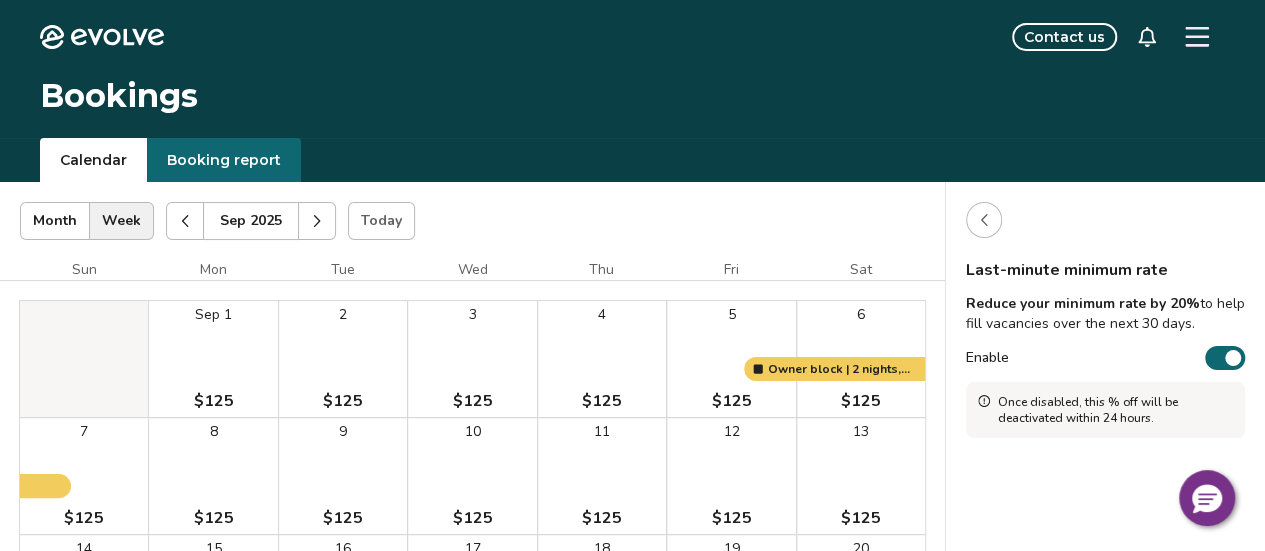 click 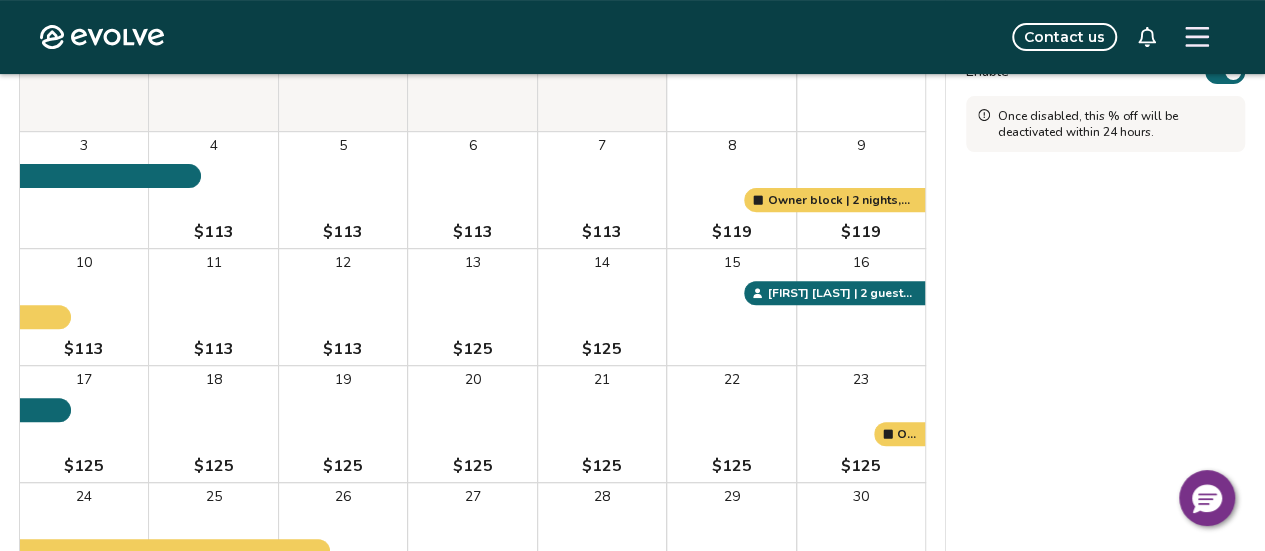 scroll, scrollTop: 230, scrollLeft: 0, axis: vertical 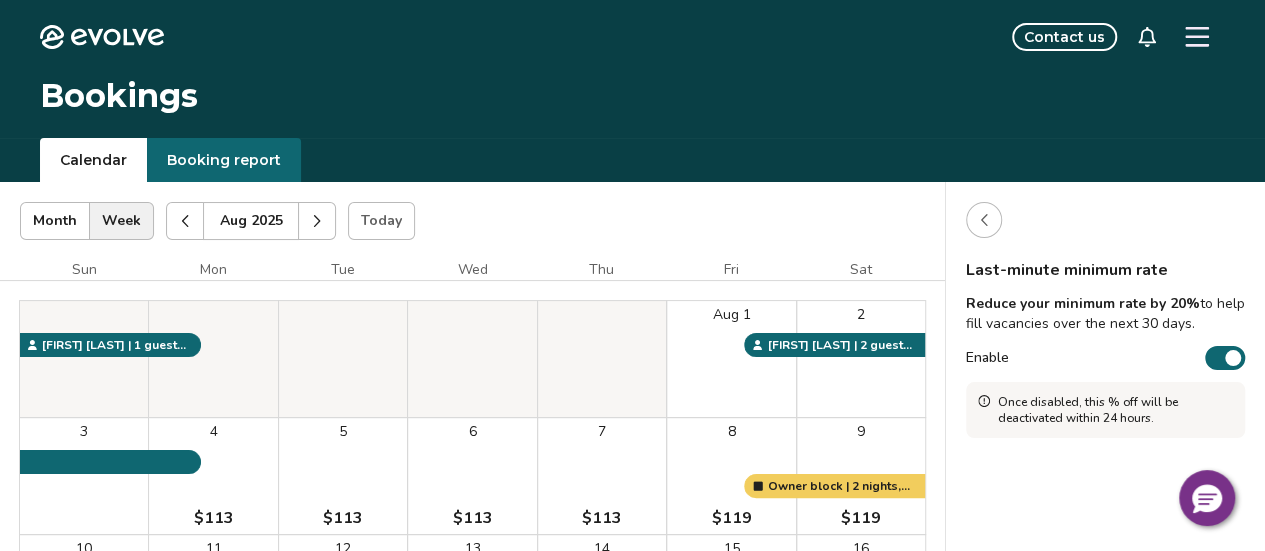 click 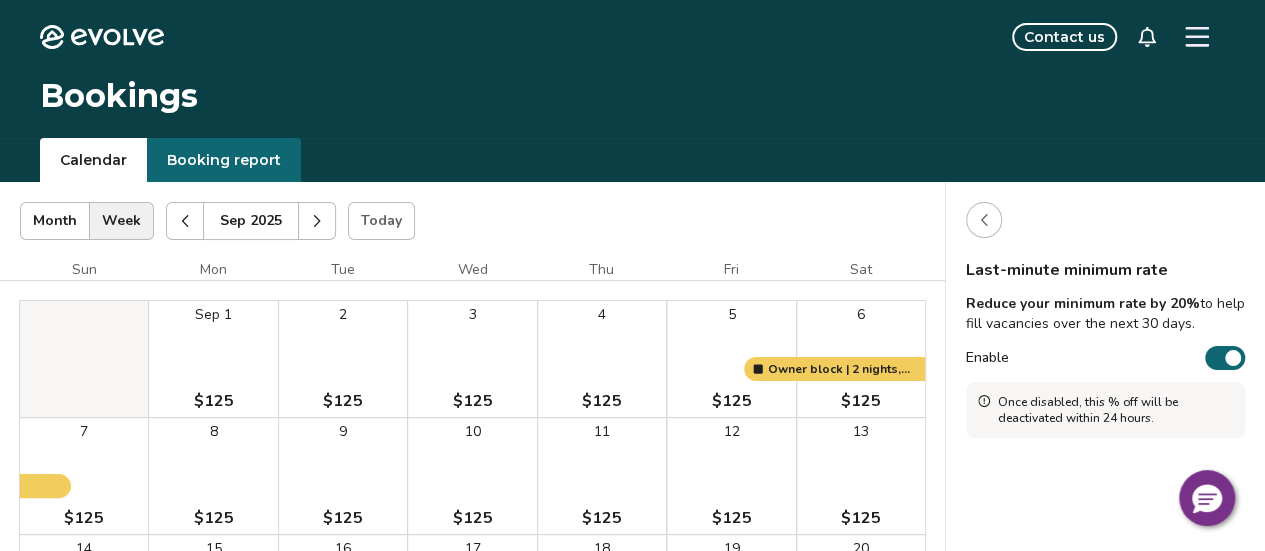 click 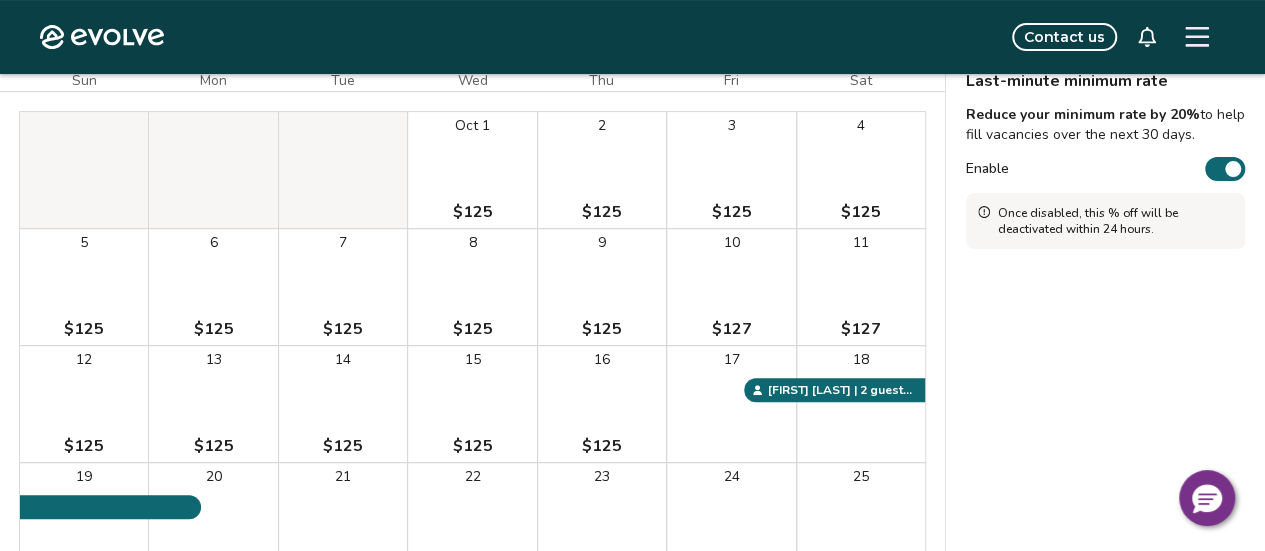 scroll, scrollTop: 208, scrollLeft: 0, axis: vertical 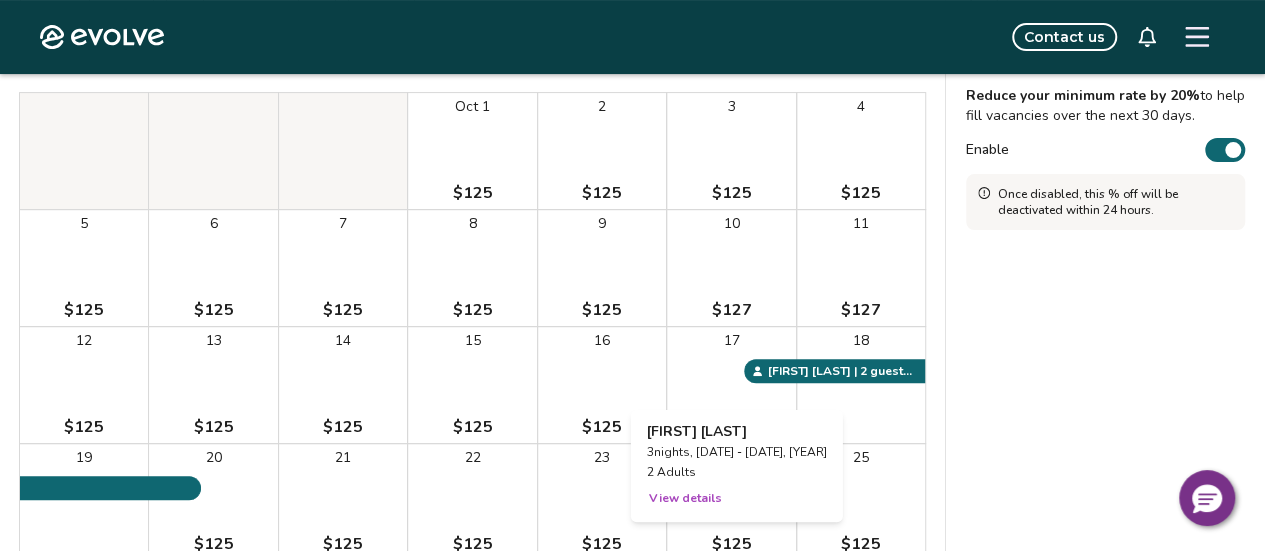 click on "View details" at bounding box center (685, 498) 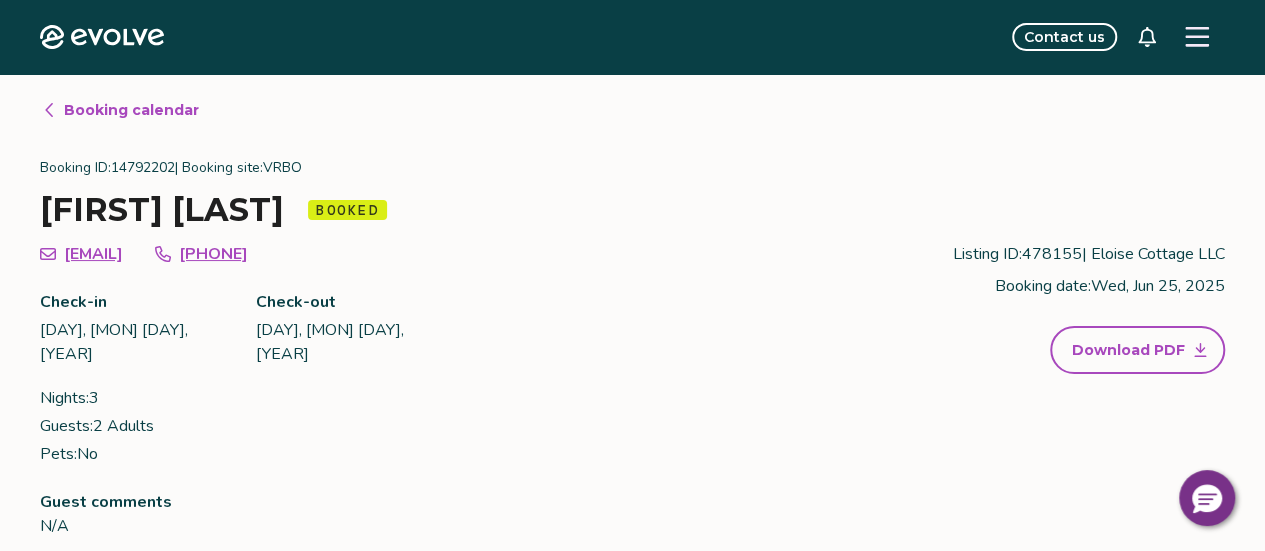 click 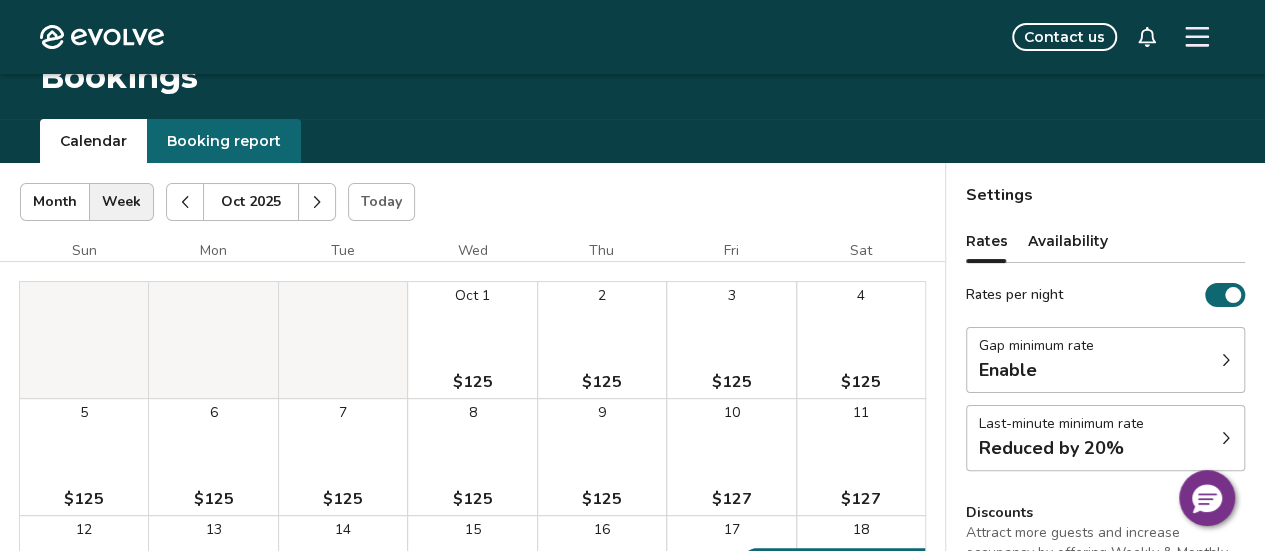 scroll, scrollTop: 0, scrollLeft: 0, axis: both 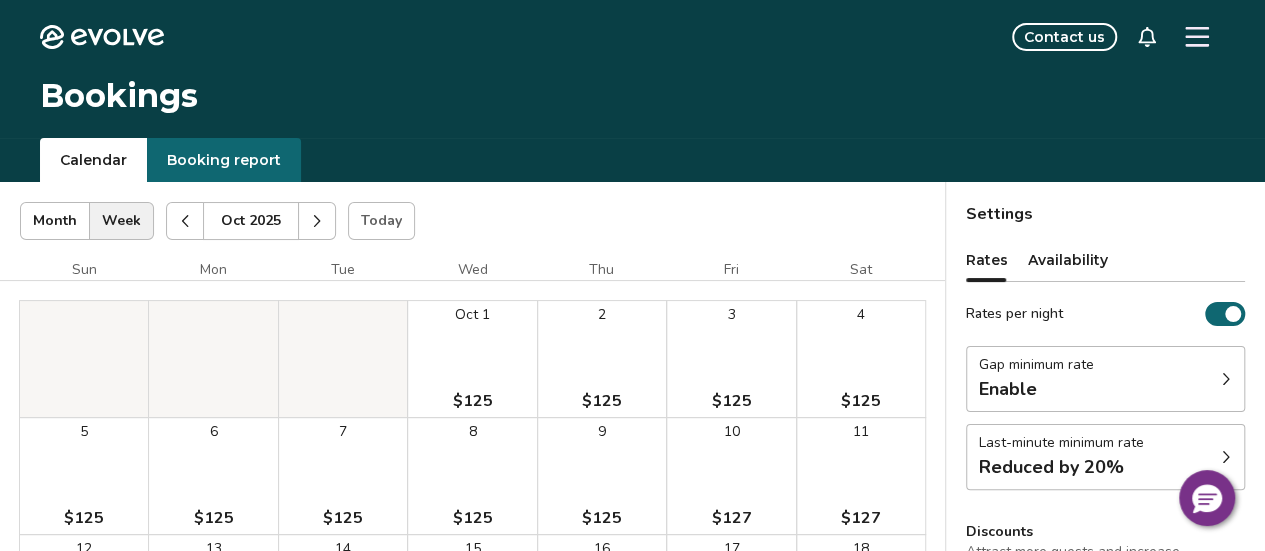 click at bounding box center [317, 221] 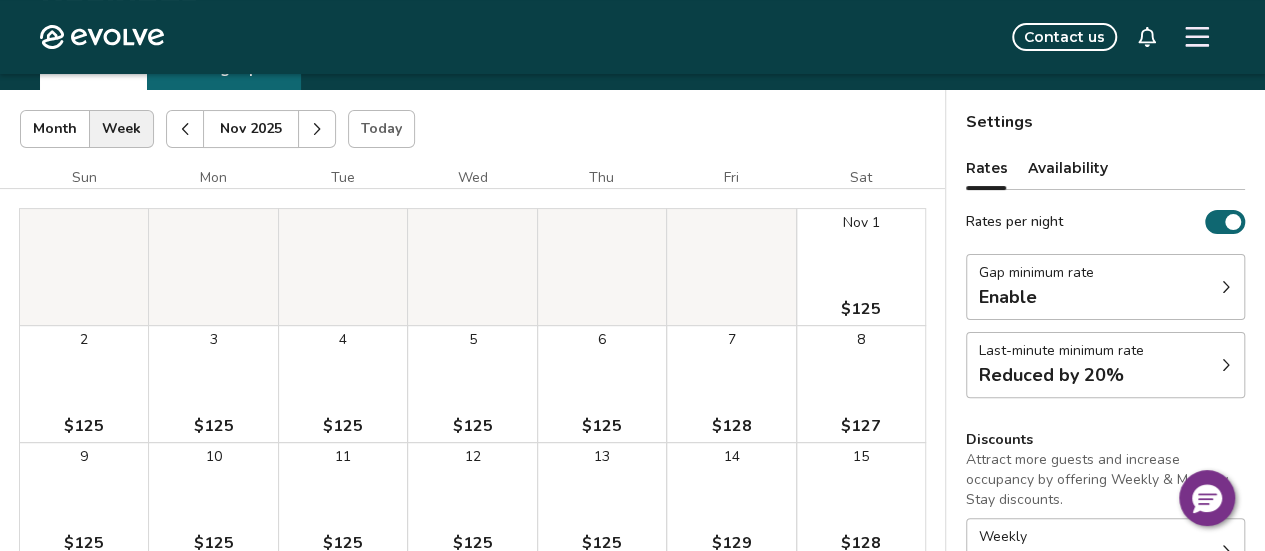 scroll, scrollTop: 0, scrollLeft: 0, axis: both 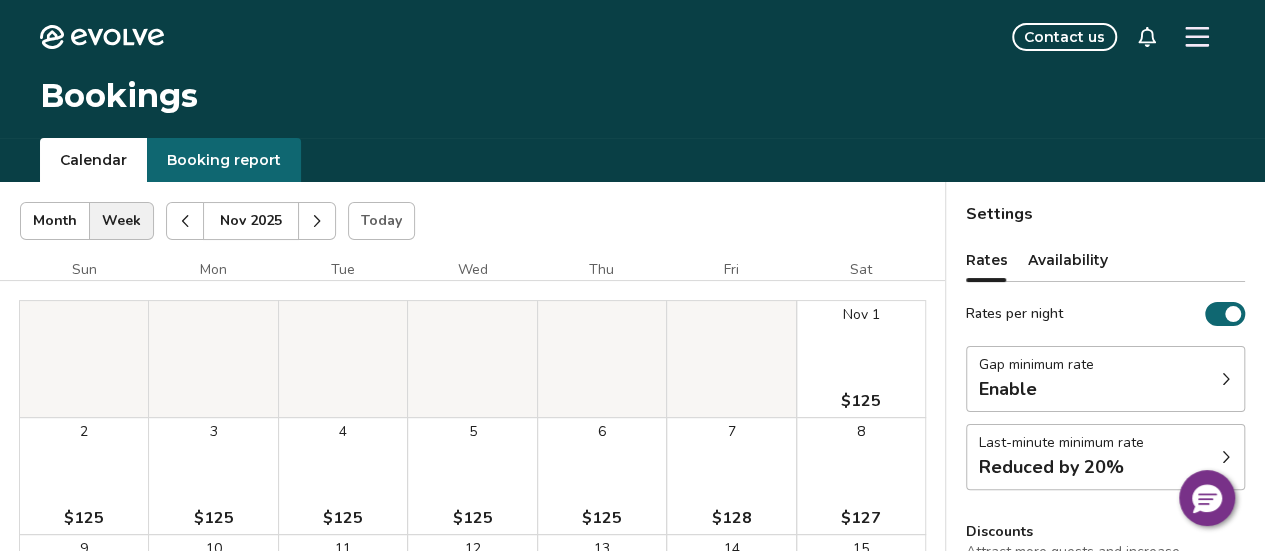 click at bounding box center [317, 221] 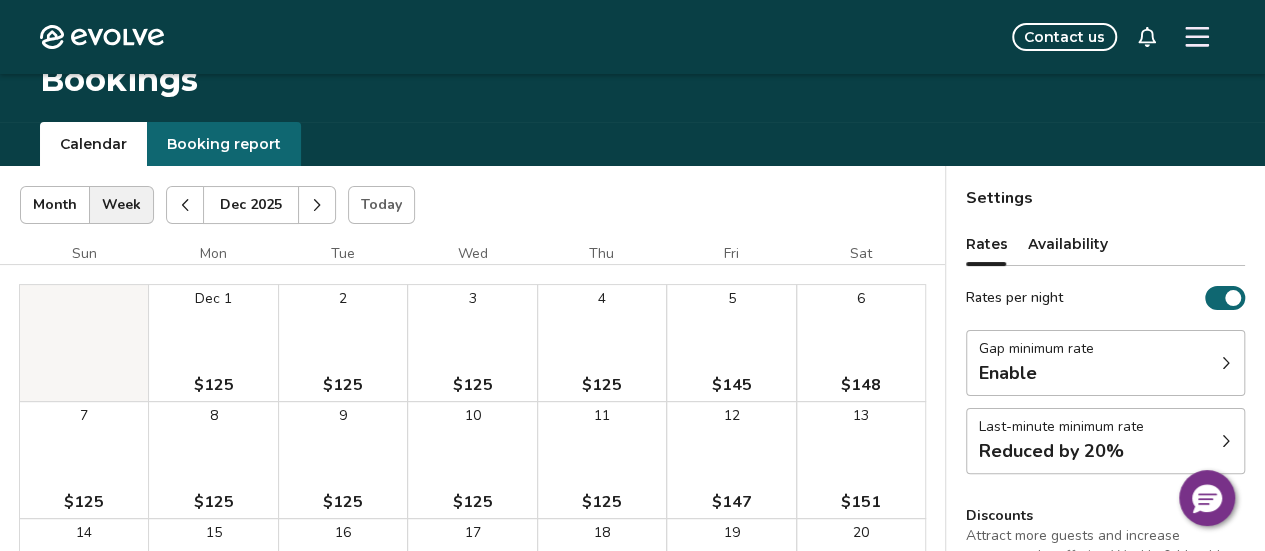 scroll, scrollTop: 18, scrollLeft: 0, axis: vertical 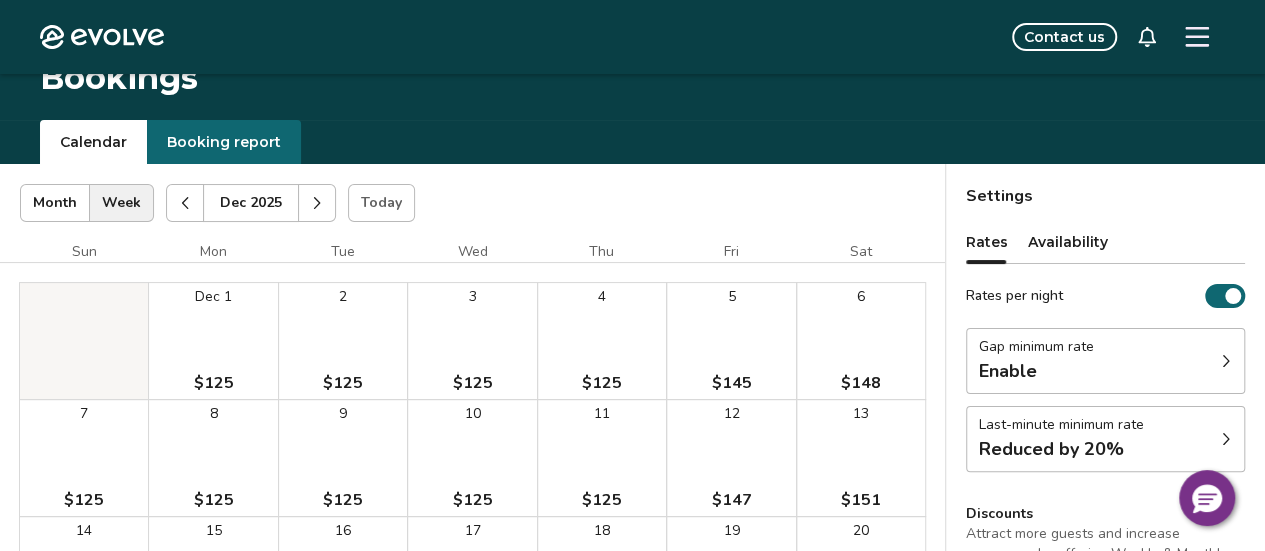 click at bounding box center (185, 203) 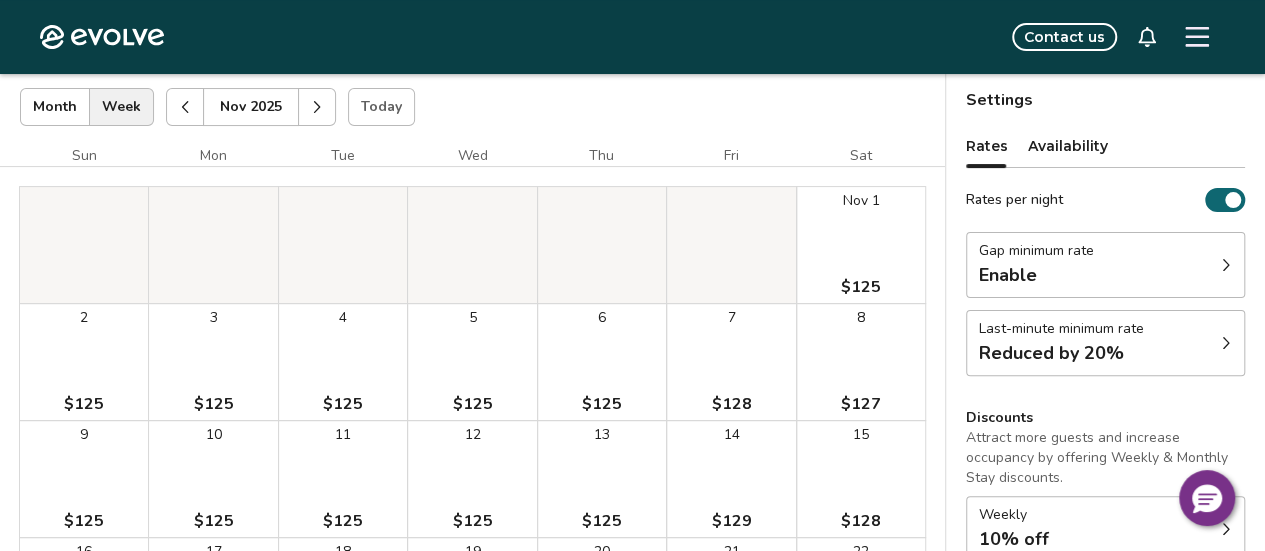 scroll, scrollTop: 142, scrollLeft: 0, axis: vertical 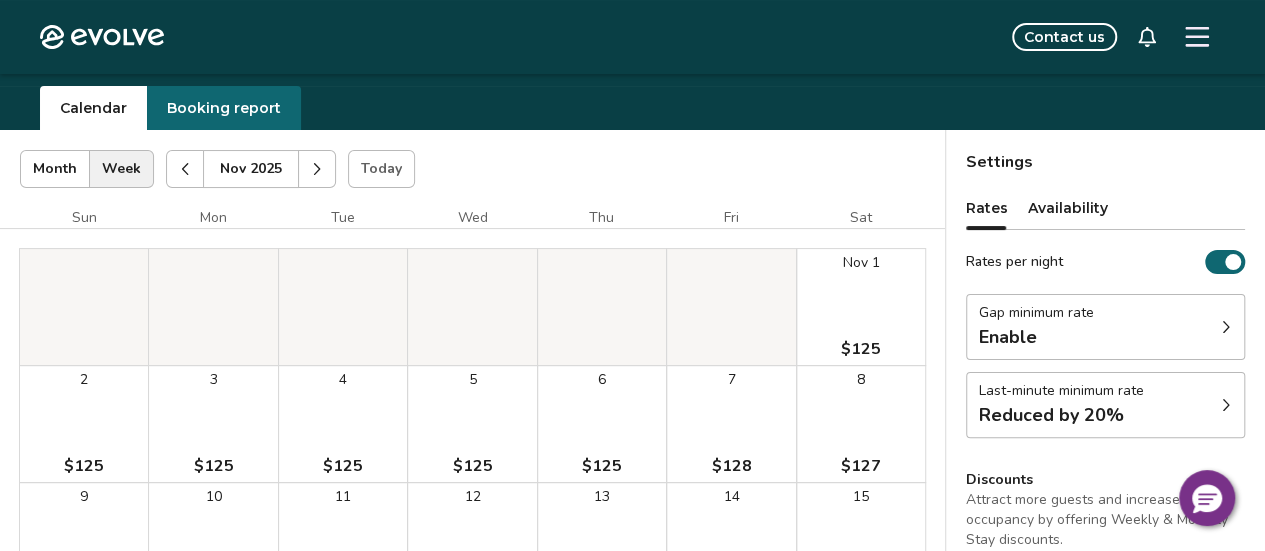 click at bounding box center (317, 169) 